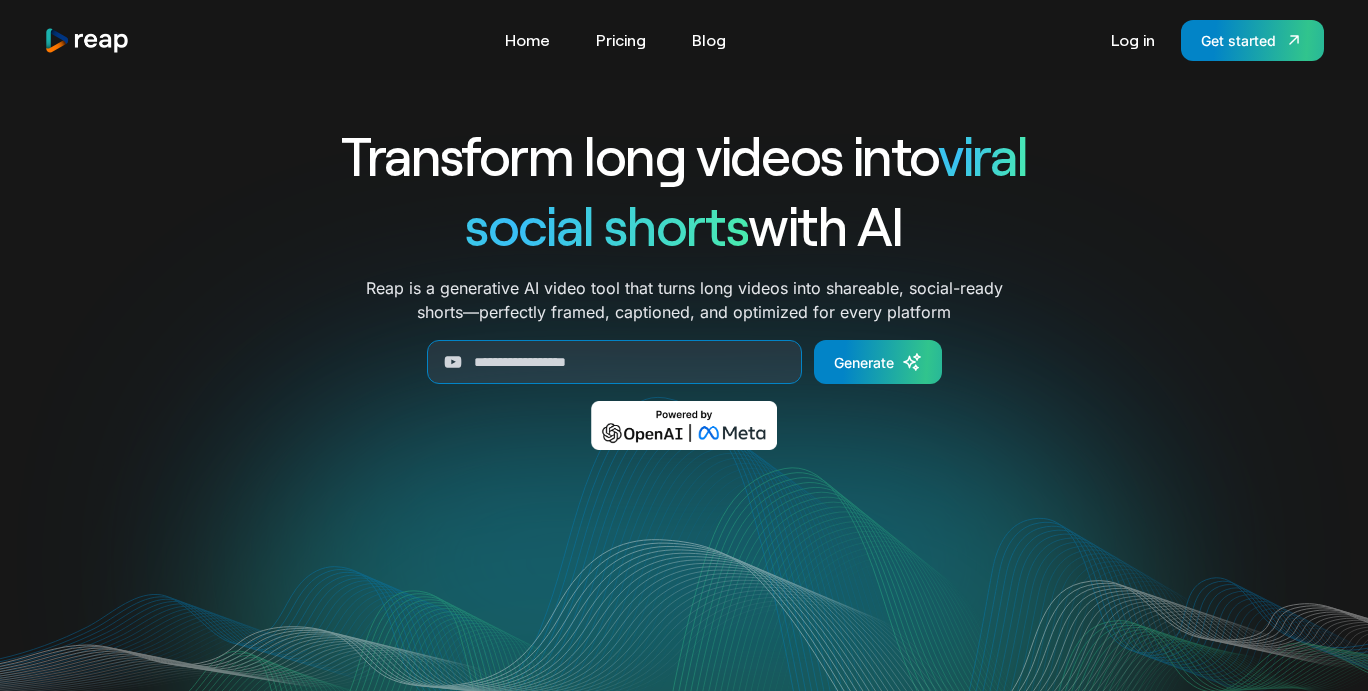 scroll, scrollTop: 0, scrollLeft: 0, axis: both 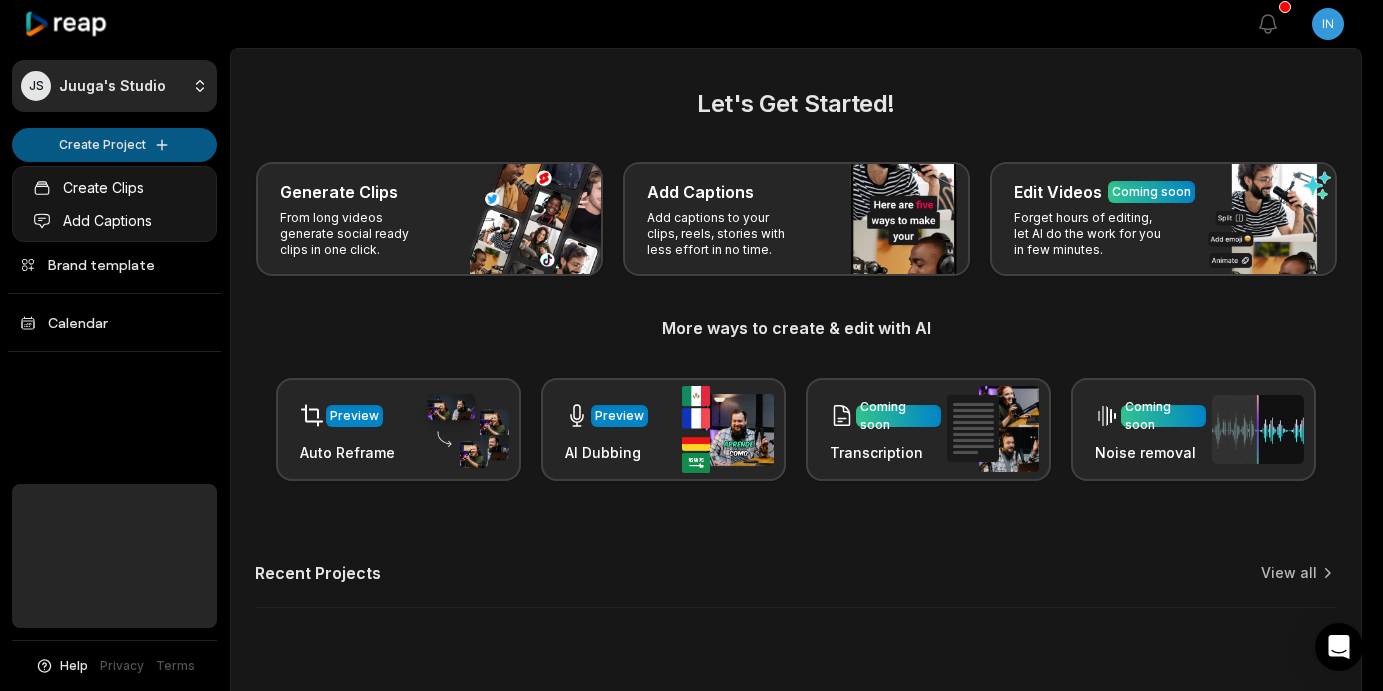 click on "[FIRST] [LAST]'s Studio Create Project Home Projects Brand template Calendar Help Privacy Terms Open sidebar View notifications Open user menu   Let's Get Started! Generate Clips From long videos generate social ready clips in one click. Add Captions Add captions to your clips, reels, stories with less effort in no time. Edit Videos Coming soon Forget hours of editing, let AI do the work for you in few minutes. More ways to create & edit with AI Preview Auto Reframe Preview AI Dubbing Coming soon Transcription Coming soon Noise removal Recent Projects View all Made with   in [CITY]
Create Clips Add Captions" at bounding box center [691, 345] 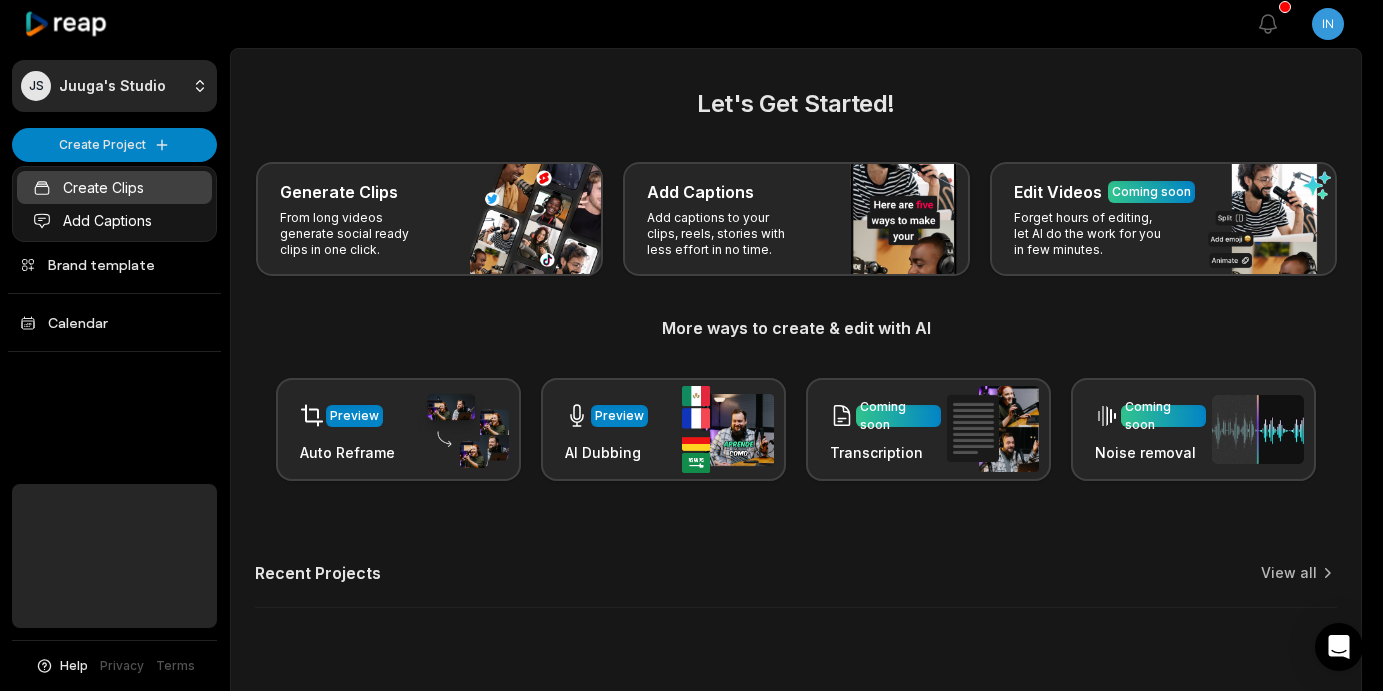 click on "Create Clips" at bounding box center (114, 187) 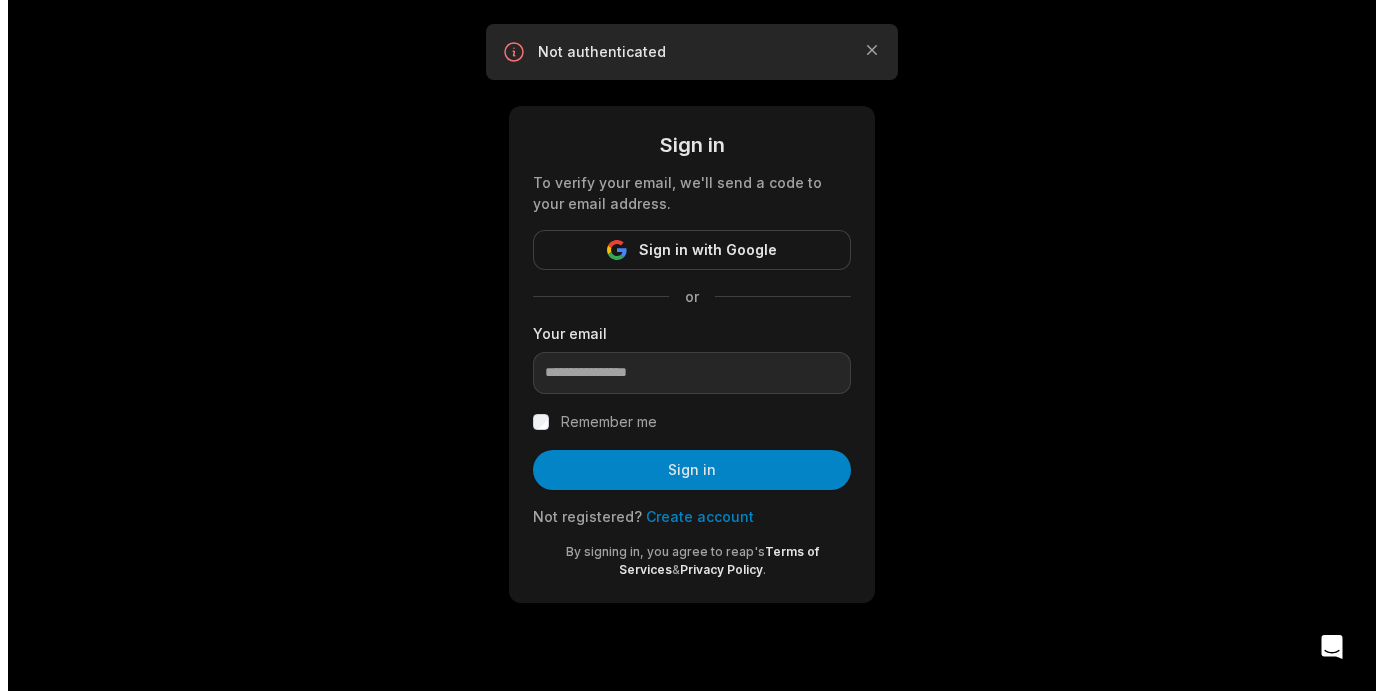 scroll, scrollTop: 0, scrollLeft: 0, axis: both 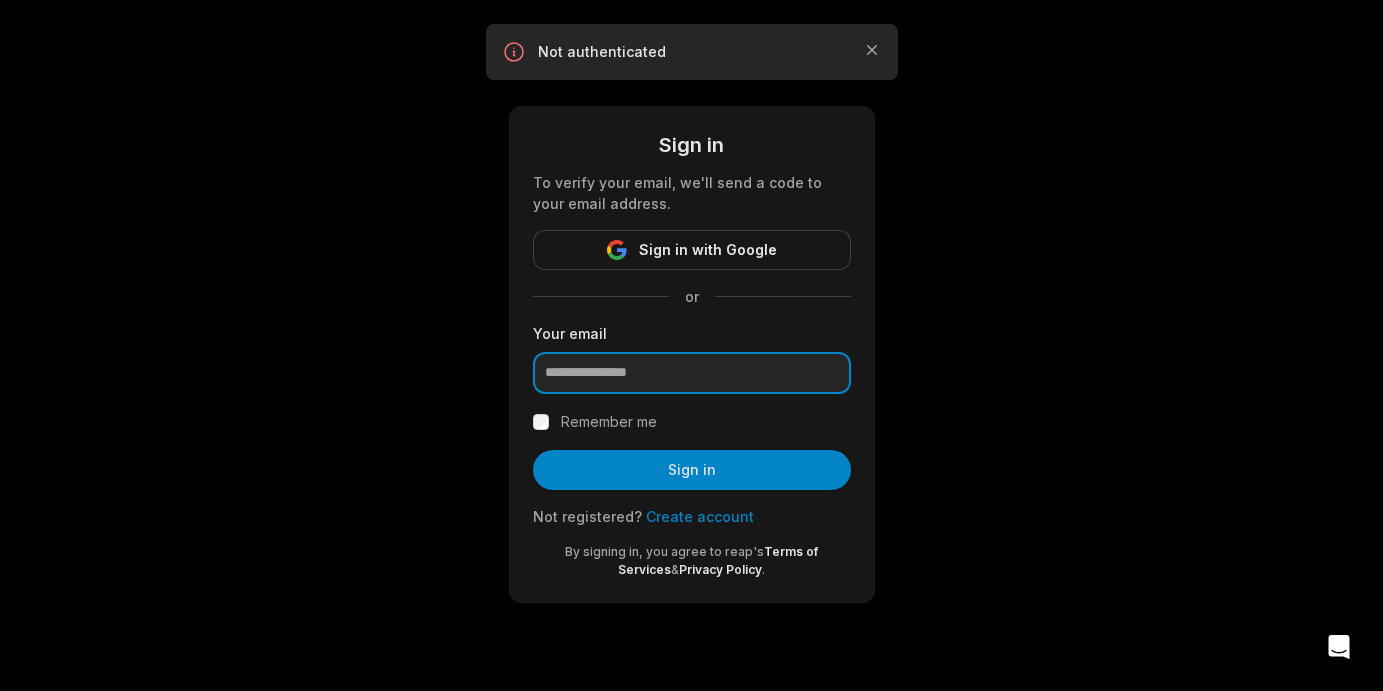 click at bounding box center (692, 373) 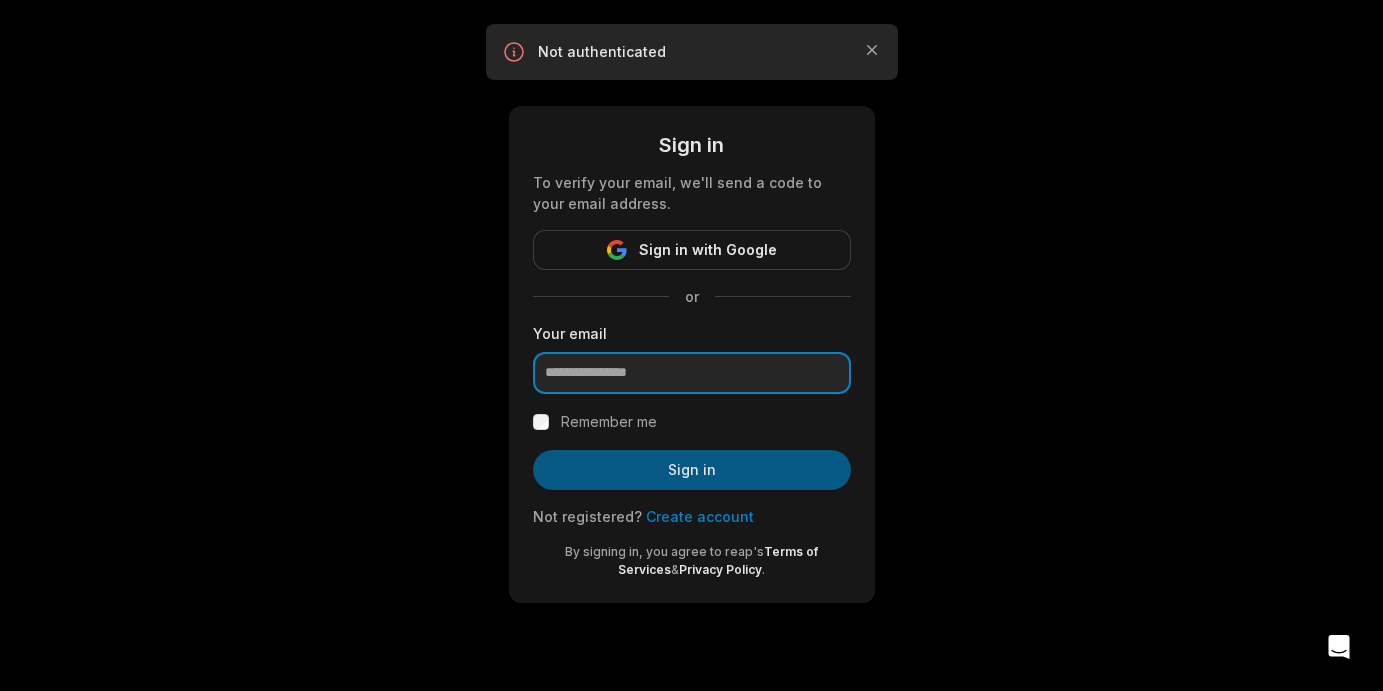 type on "**********" 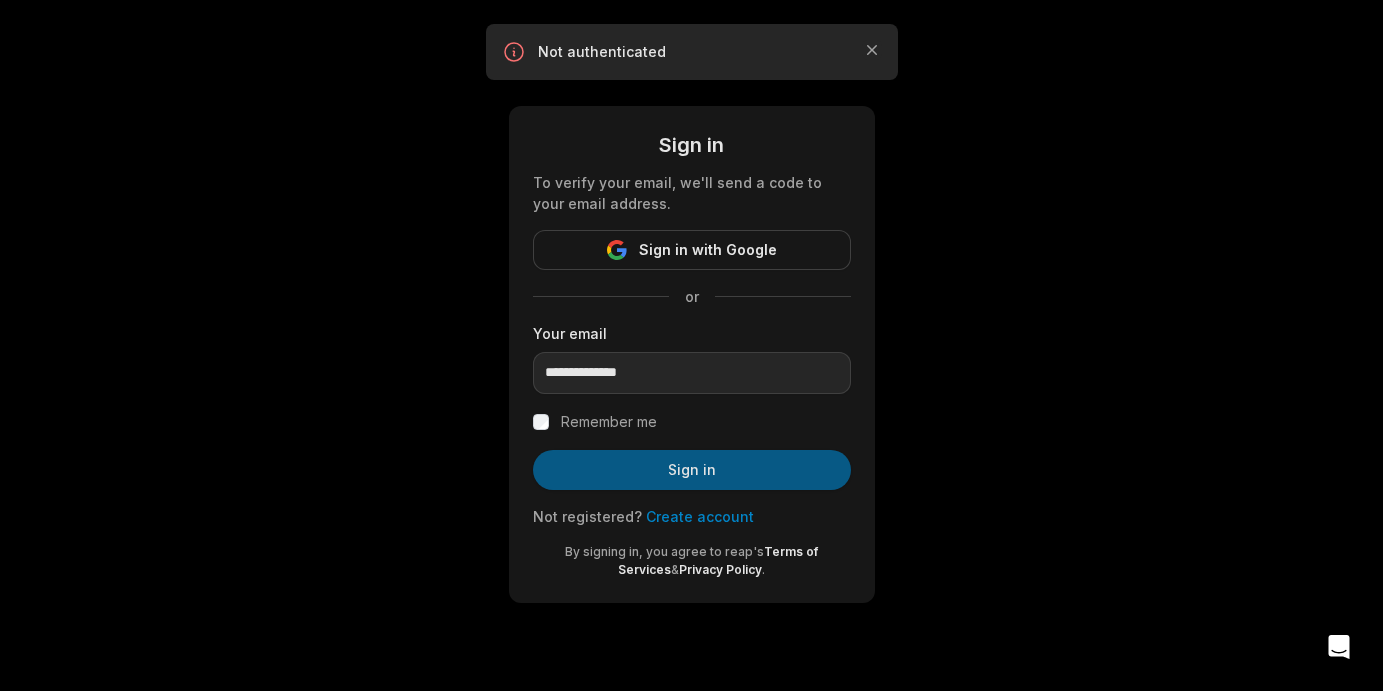 click on "Sign in" at bounding box center [692, 470] 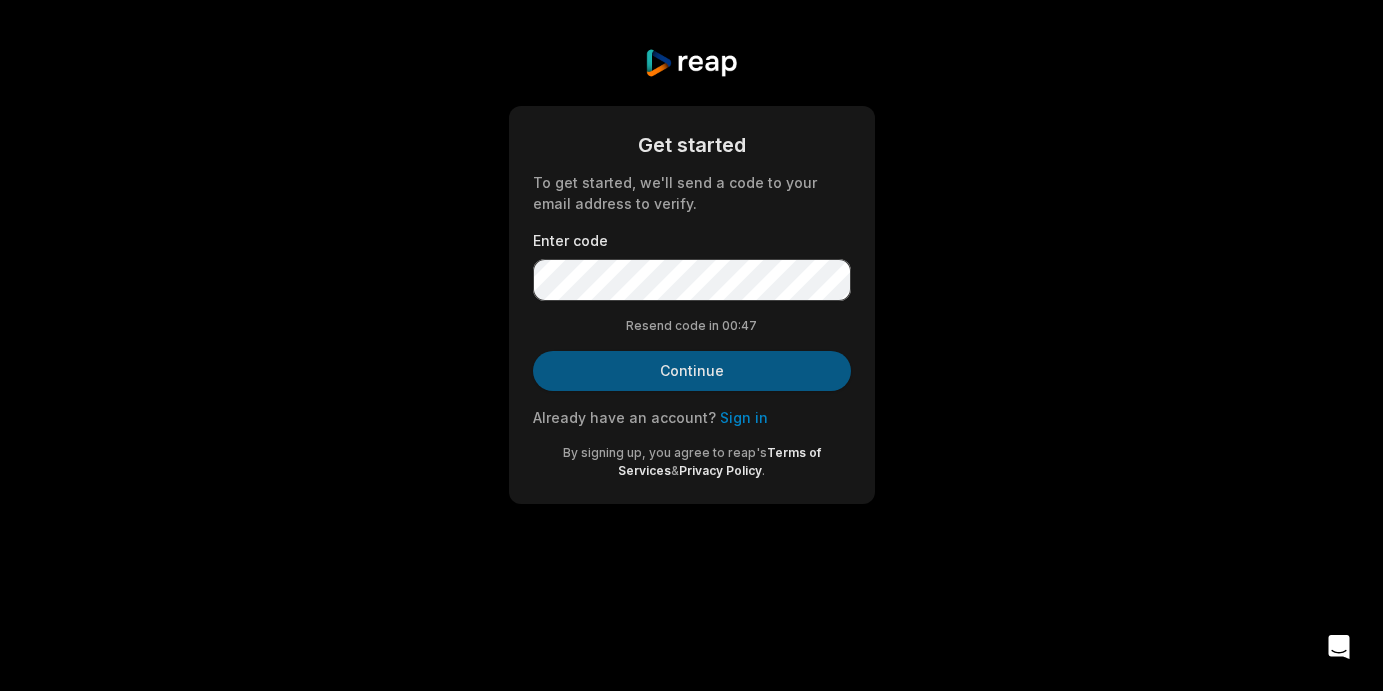 click on "Continue" at bounding box center (692, 371) 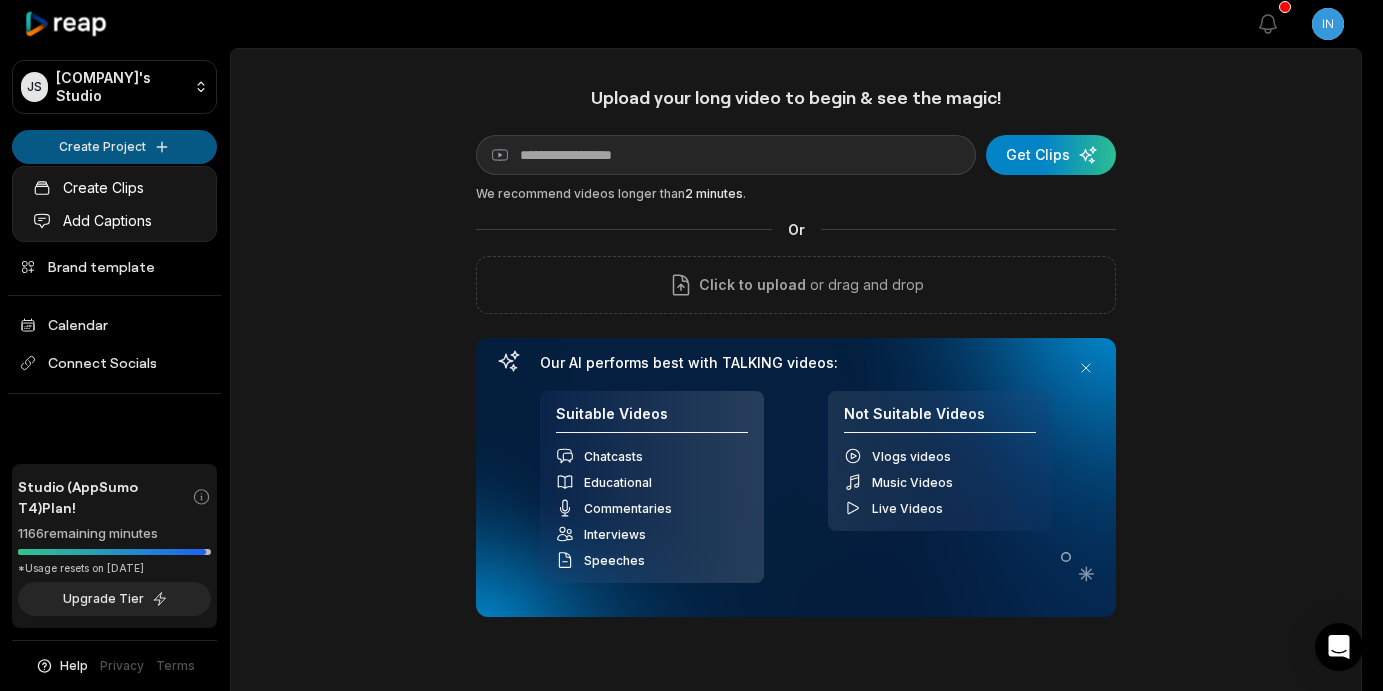 click on "JS Juuga's Studio Create Project Home Projects Brand template Calendar Connect Socials Studio (AppSumo T4)  Plan! 1166  remaining minutes *Usage resets on July 23, 2025 Upgrade Tier Help Privacy Terms Open sidebar View notifications Open user menu   Upload your long video to begin & see the magic! YouTube link Get Clips We recommend videos longer than  2 minutes . Or Click to upload or drag and drop Our AI performs best with TALKING videos: Suitable Videos Chatcasts Educational  Commentaries  Interviews  Speeches Not Suitable Videos Vlogs videos Music Videos Live Videos Recent Projects View all View Clips Clips 04:42 IMG_0145 Open options 11 days ago View Clips Clips 06:00 IMG_0143 Open options 11 days ago View Clips Clips 23:21 June 27, 2025 Open options 16 days ago View Clips Clips 22:47 Automatic Open options 2 months ago Made with   in San Francisco
Create Clips Add Captions" at bounding box center (691, 345) 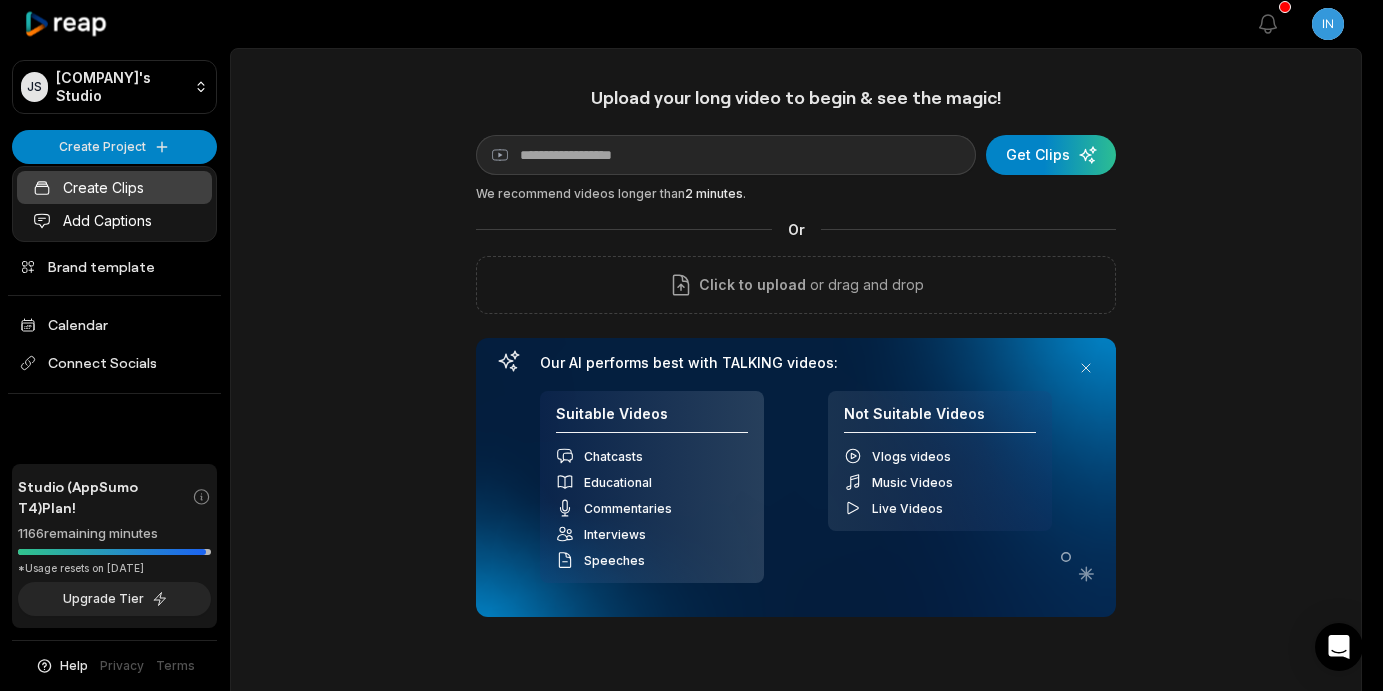 click on "Create Clips" at bounding box center [114, 187] 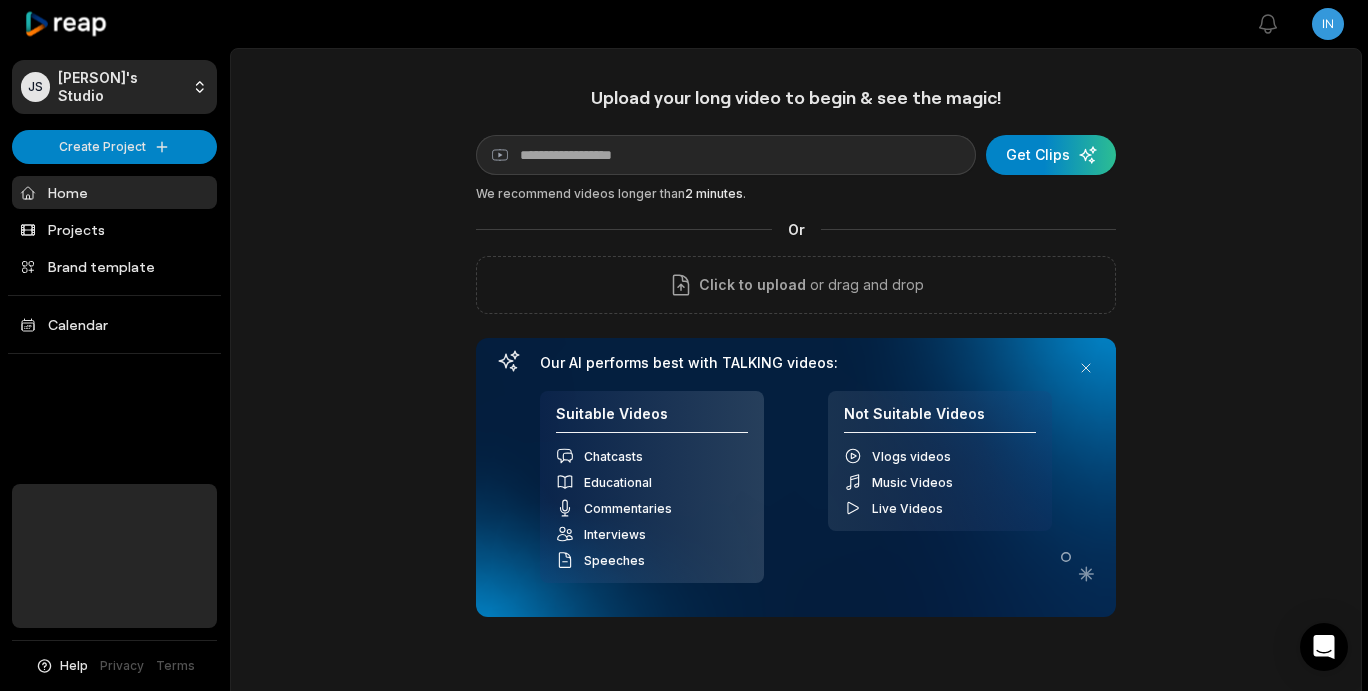 scroll, scrollTop: 0, scrollLeft: 0, axis: both 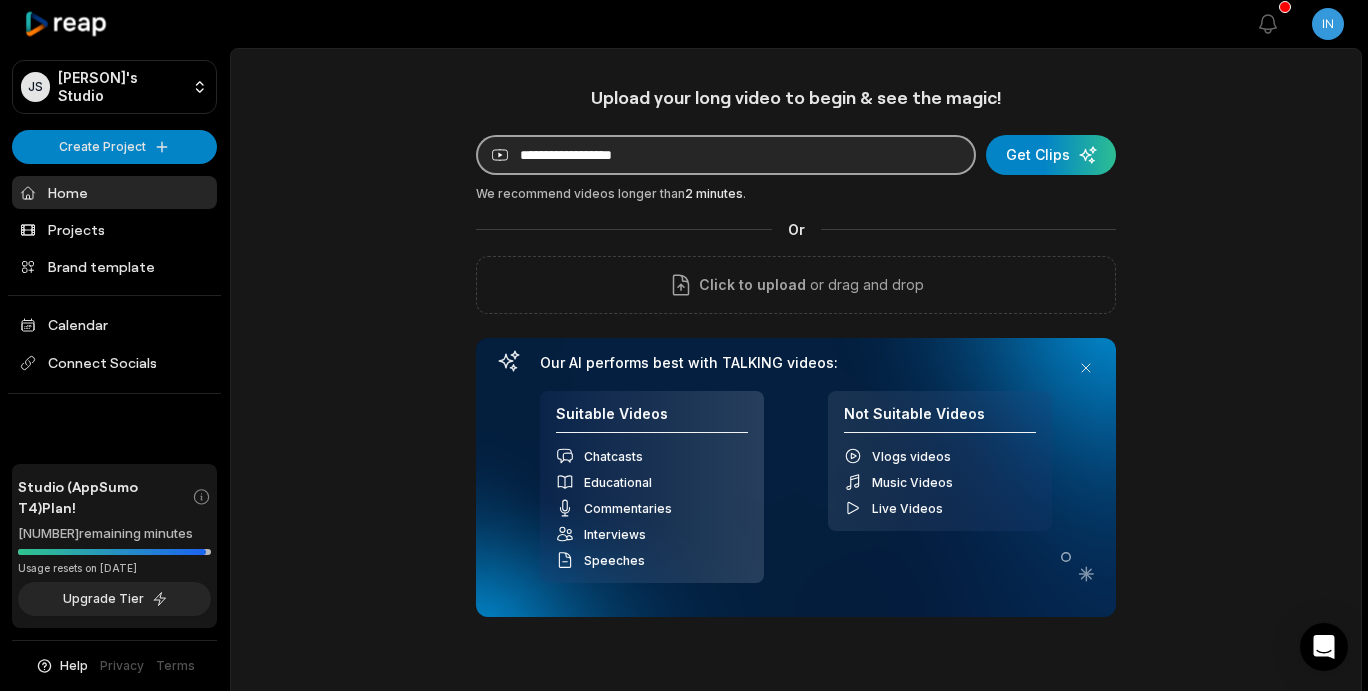click at bounding box center (726, 155) 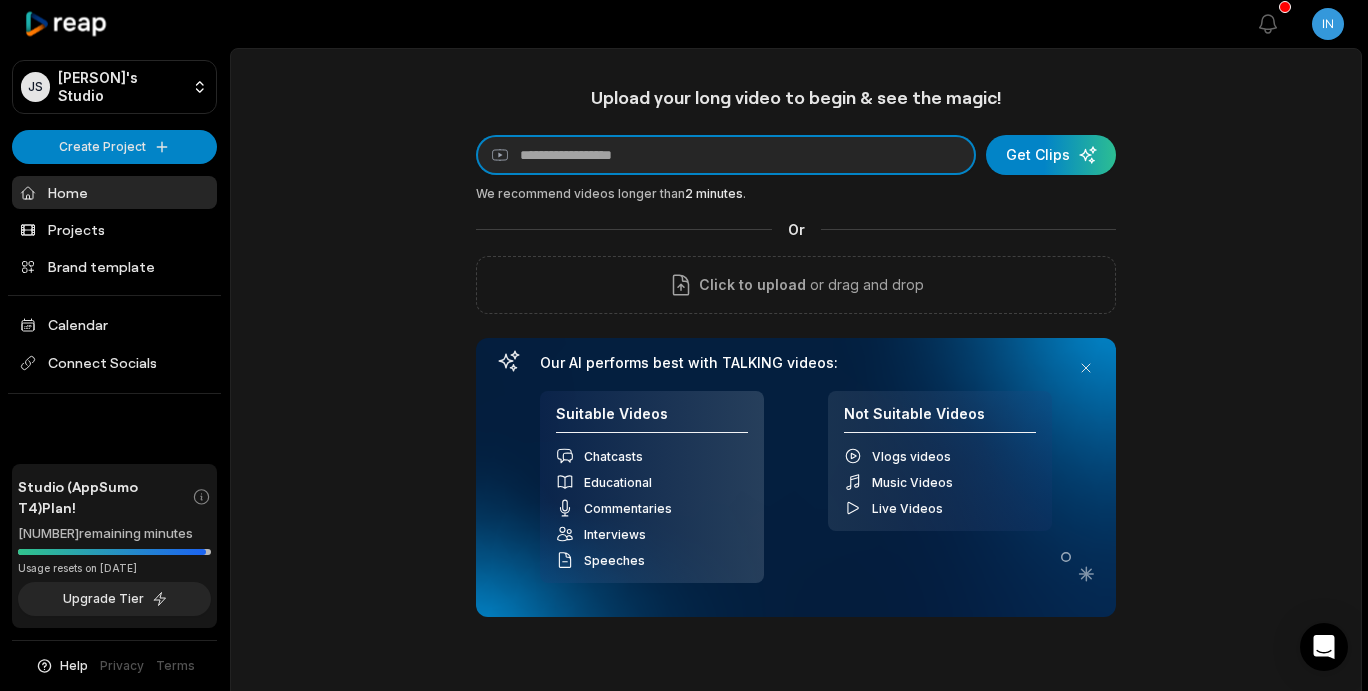 paste on "**********" 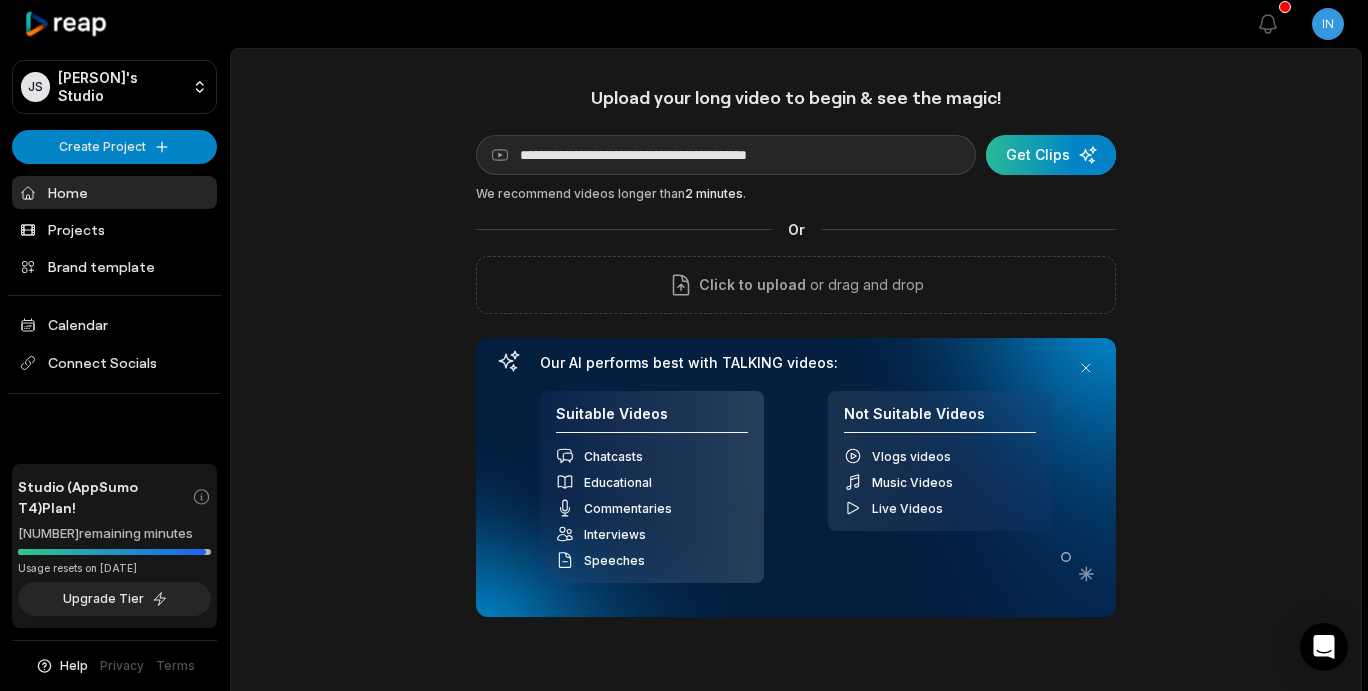 click at bounding box center (1051, 155) 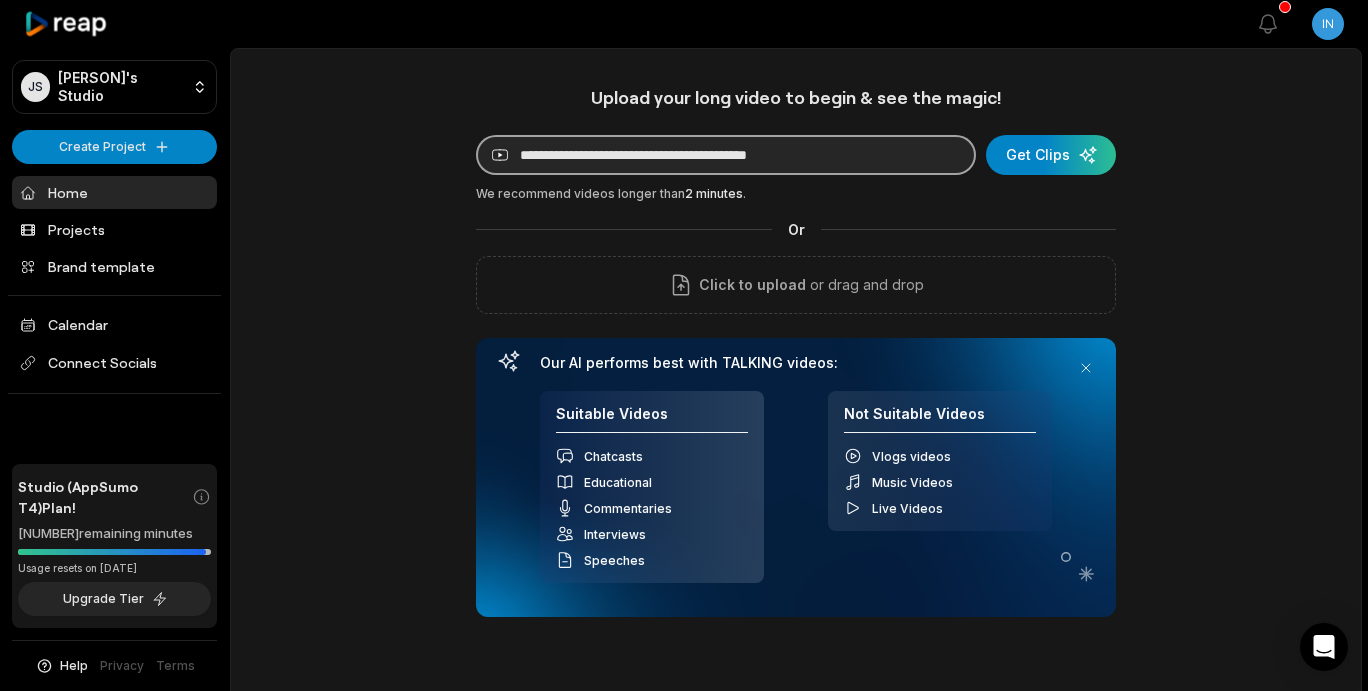 click on "**********" at bounding box center [726, 155] 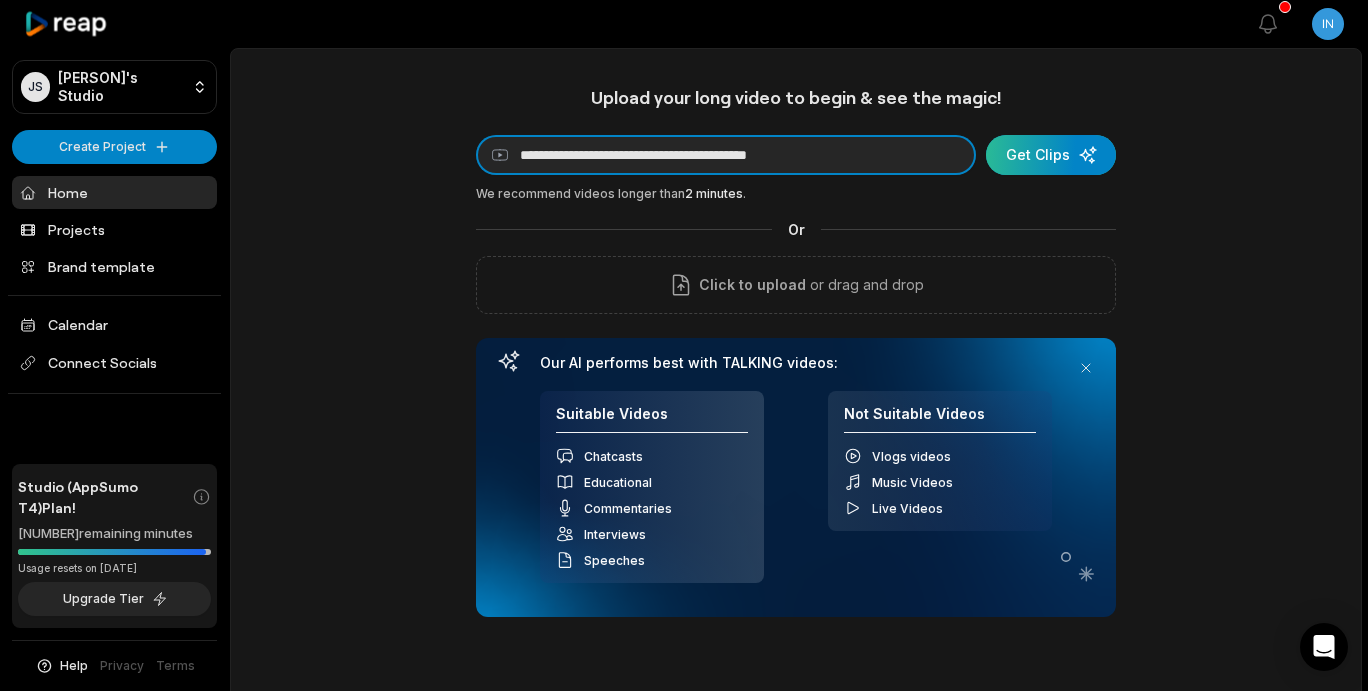 paste on "******" 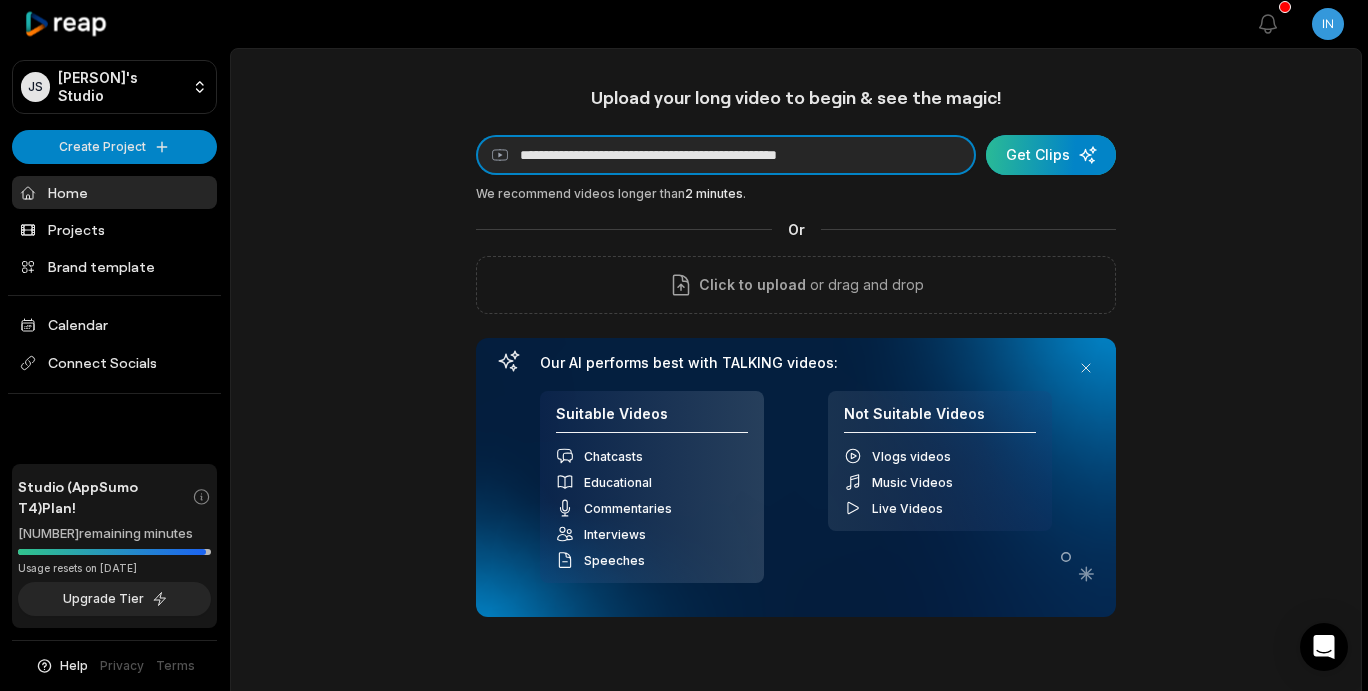 type on "**********" 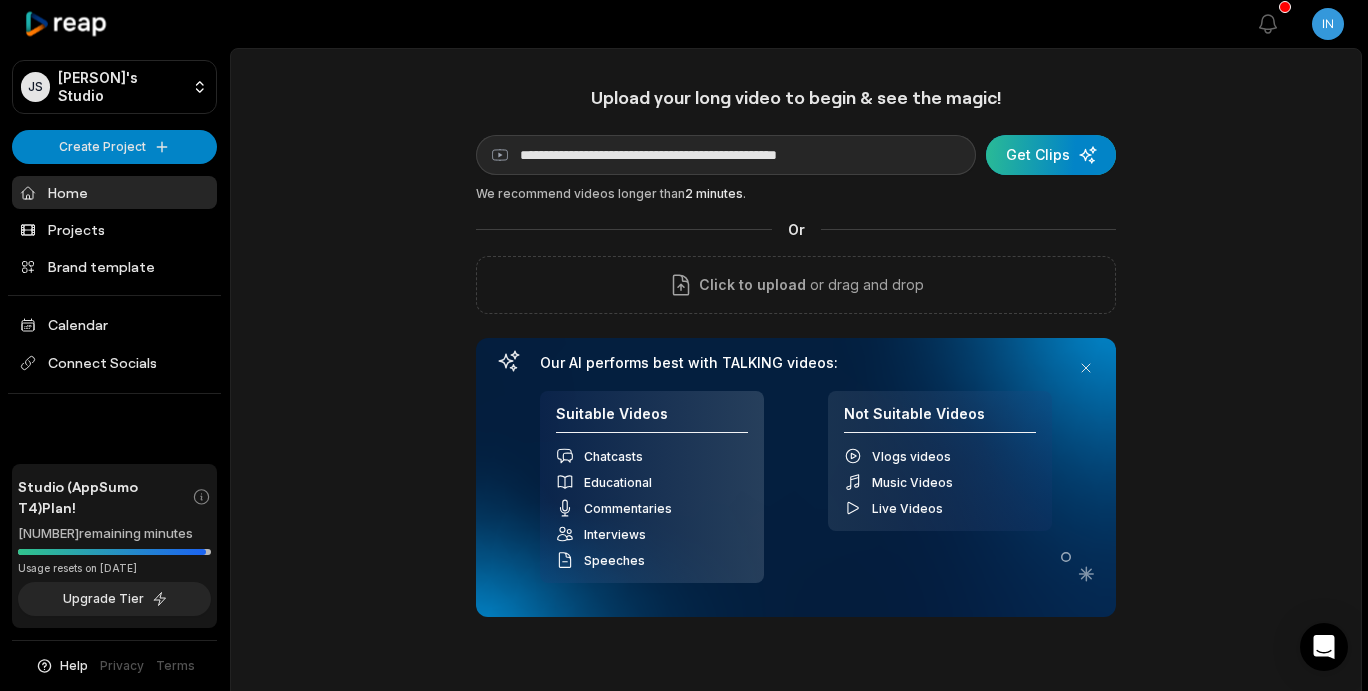 click at bounding box center [1051, 155] 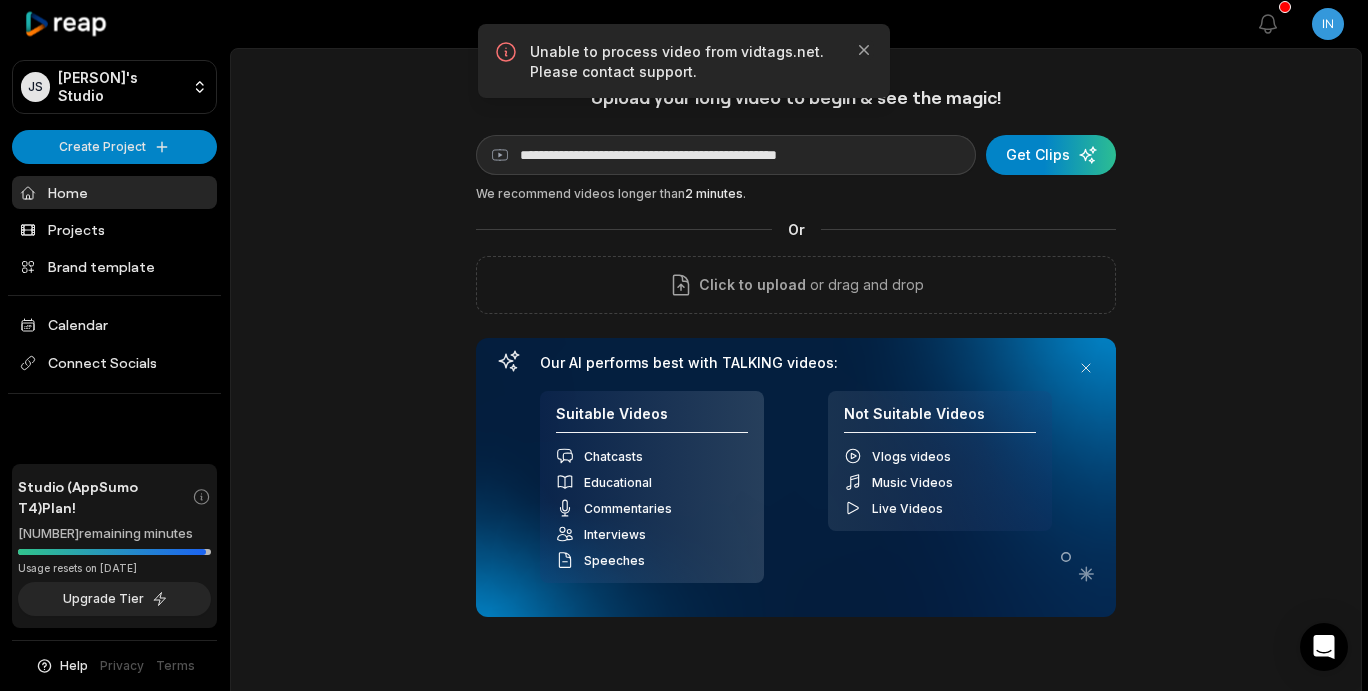 click on "**********" at bounding box center (796, 558) 